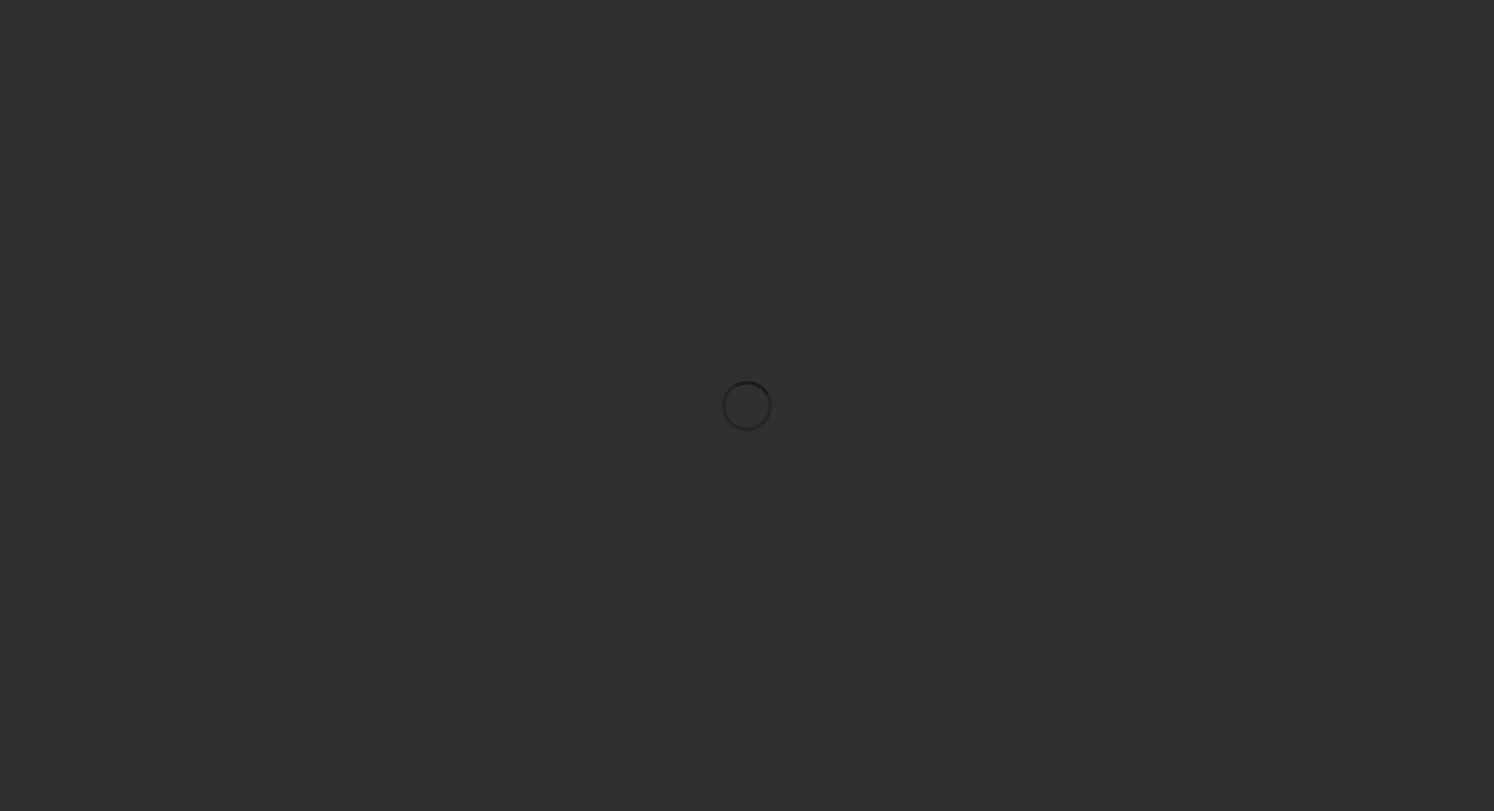 scroll, scrollTop: 0, scrollLeft: 0, axis: both 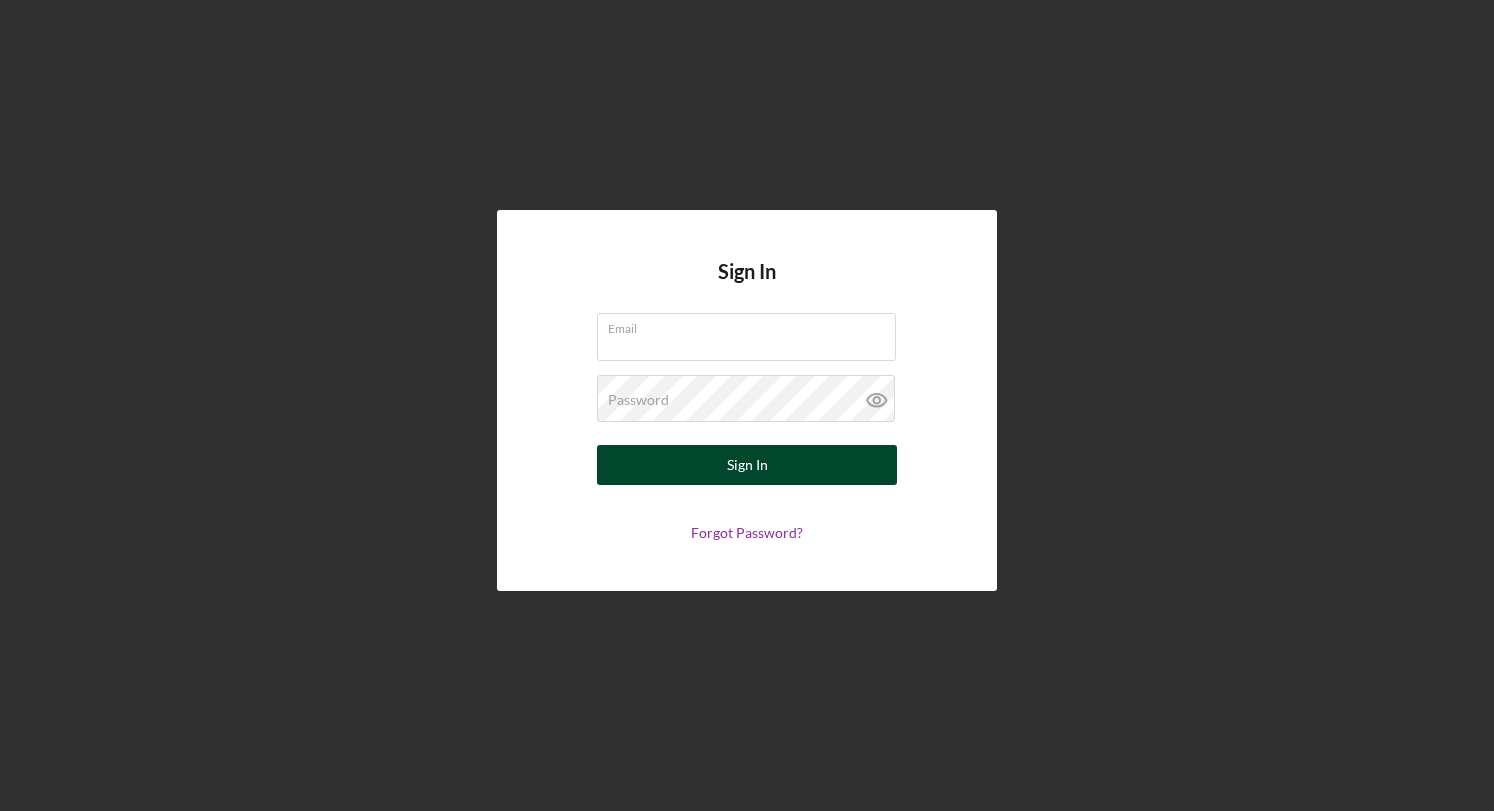type on "[EMAIL]" 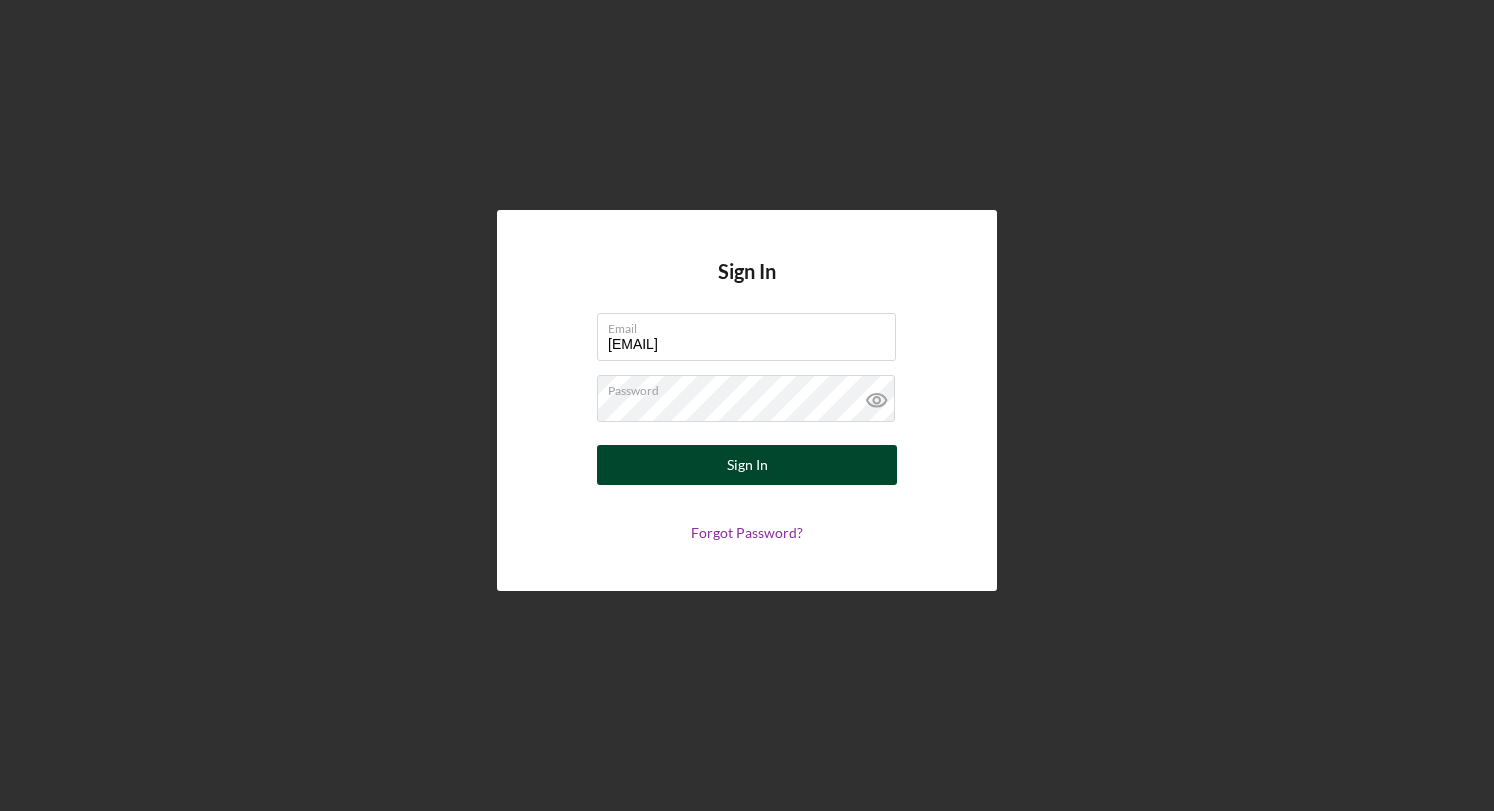 click on "Sign In" at bounding box center (747, 465) 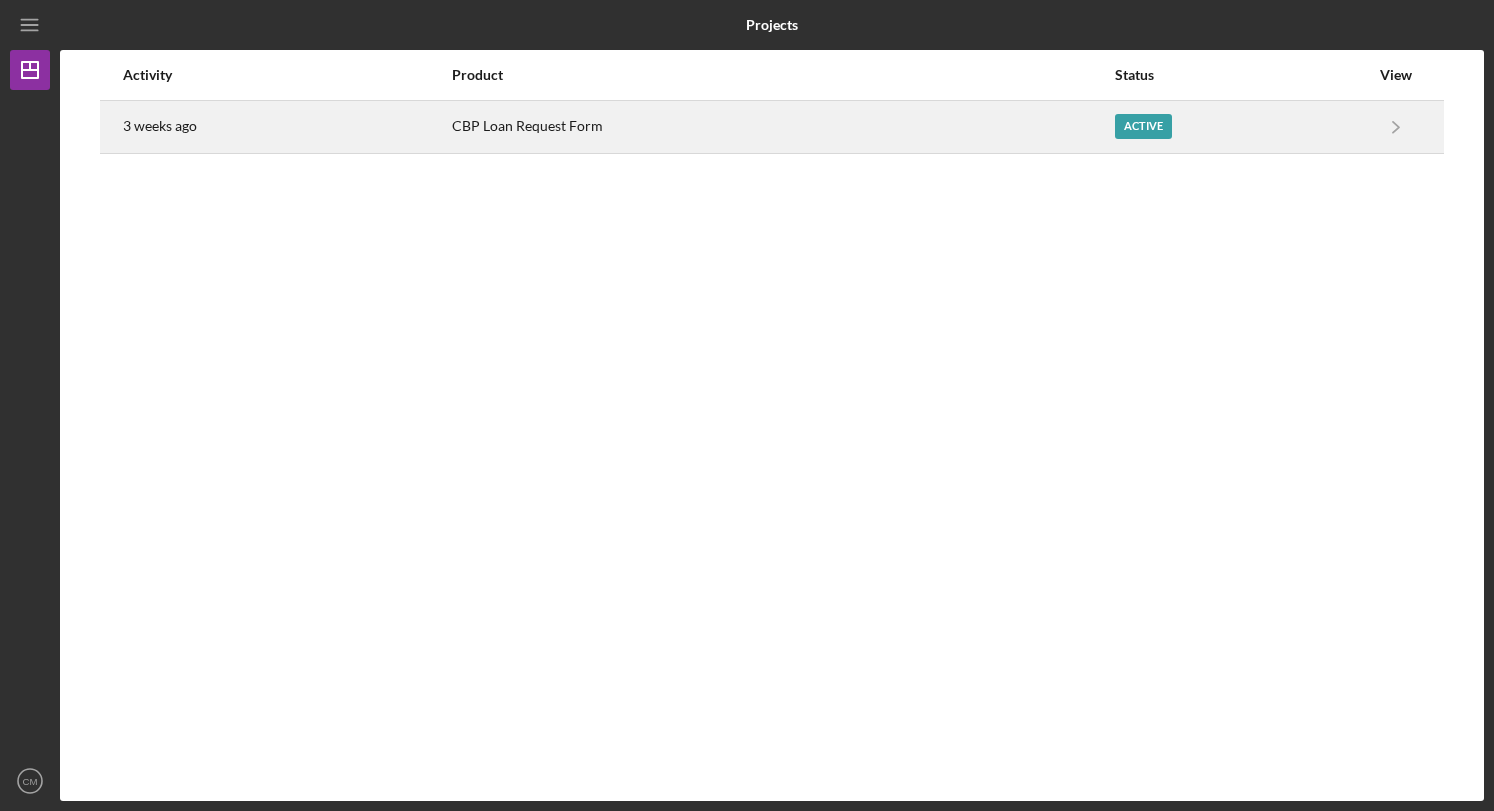 click on "Active" at bounding box center (1242, 127) 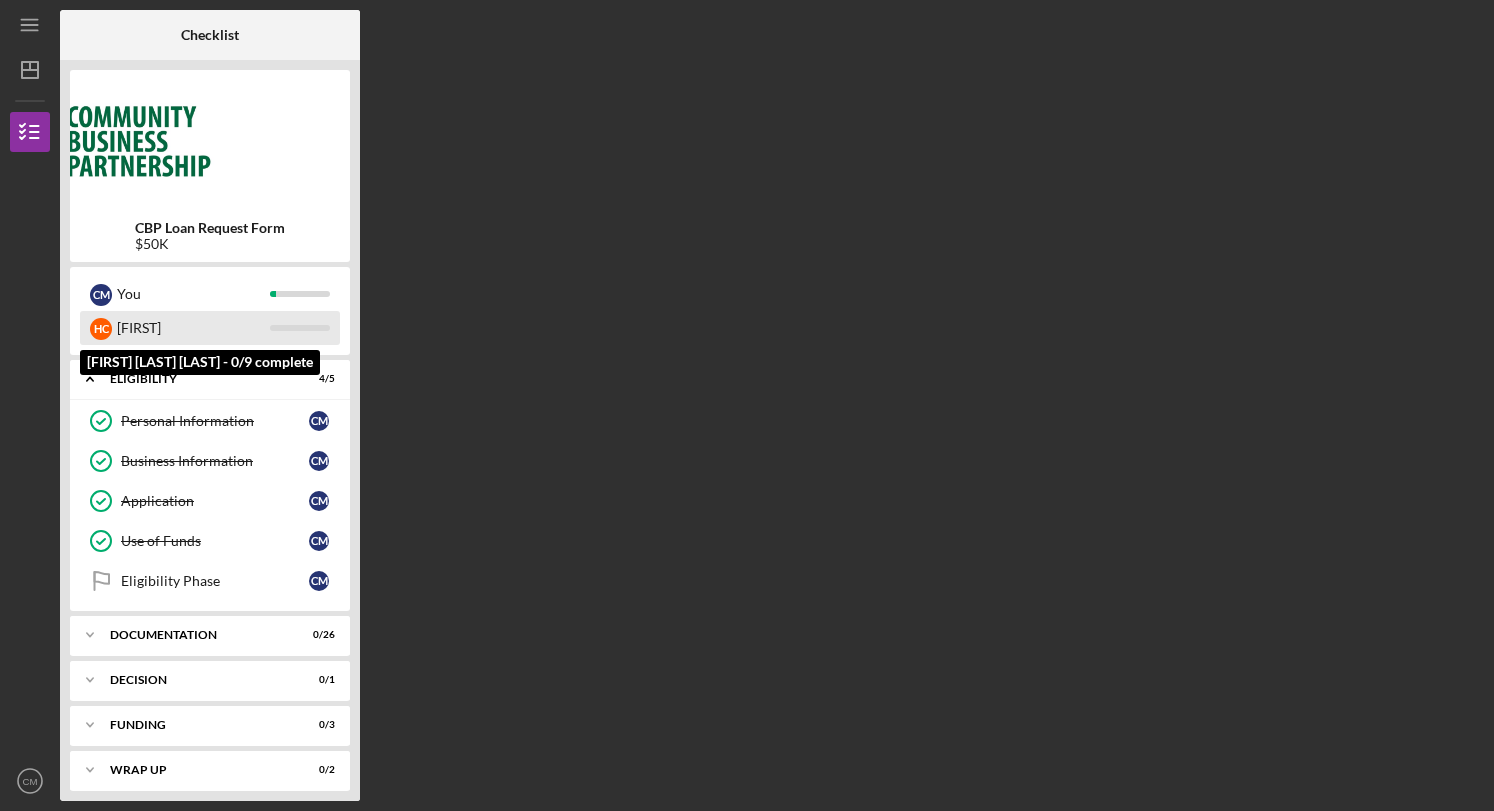 click on "[FIRST] [LAST]" at bounding box center [210, 328] 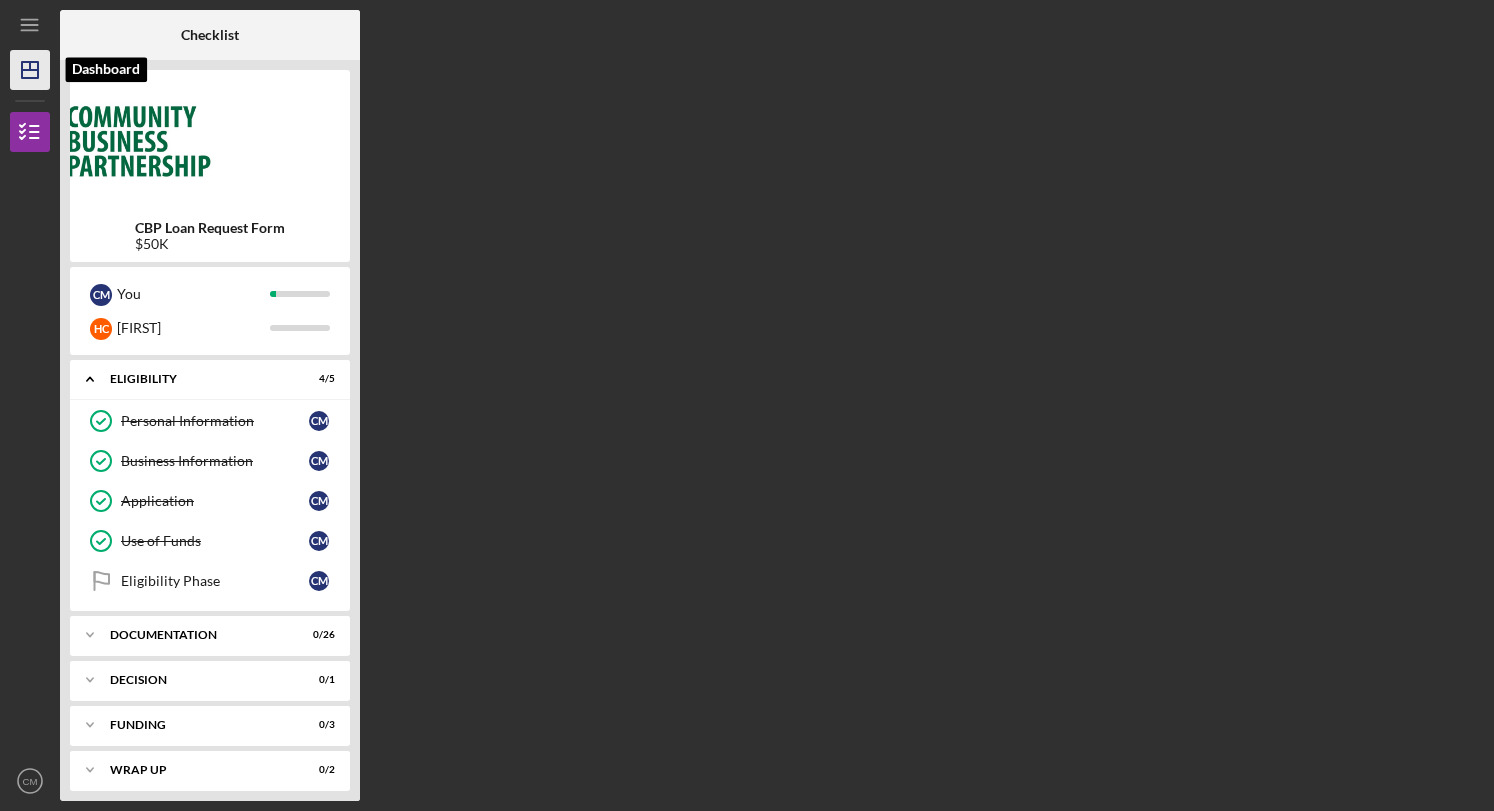 click 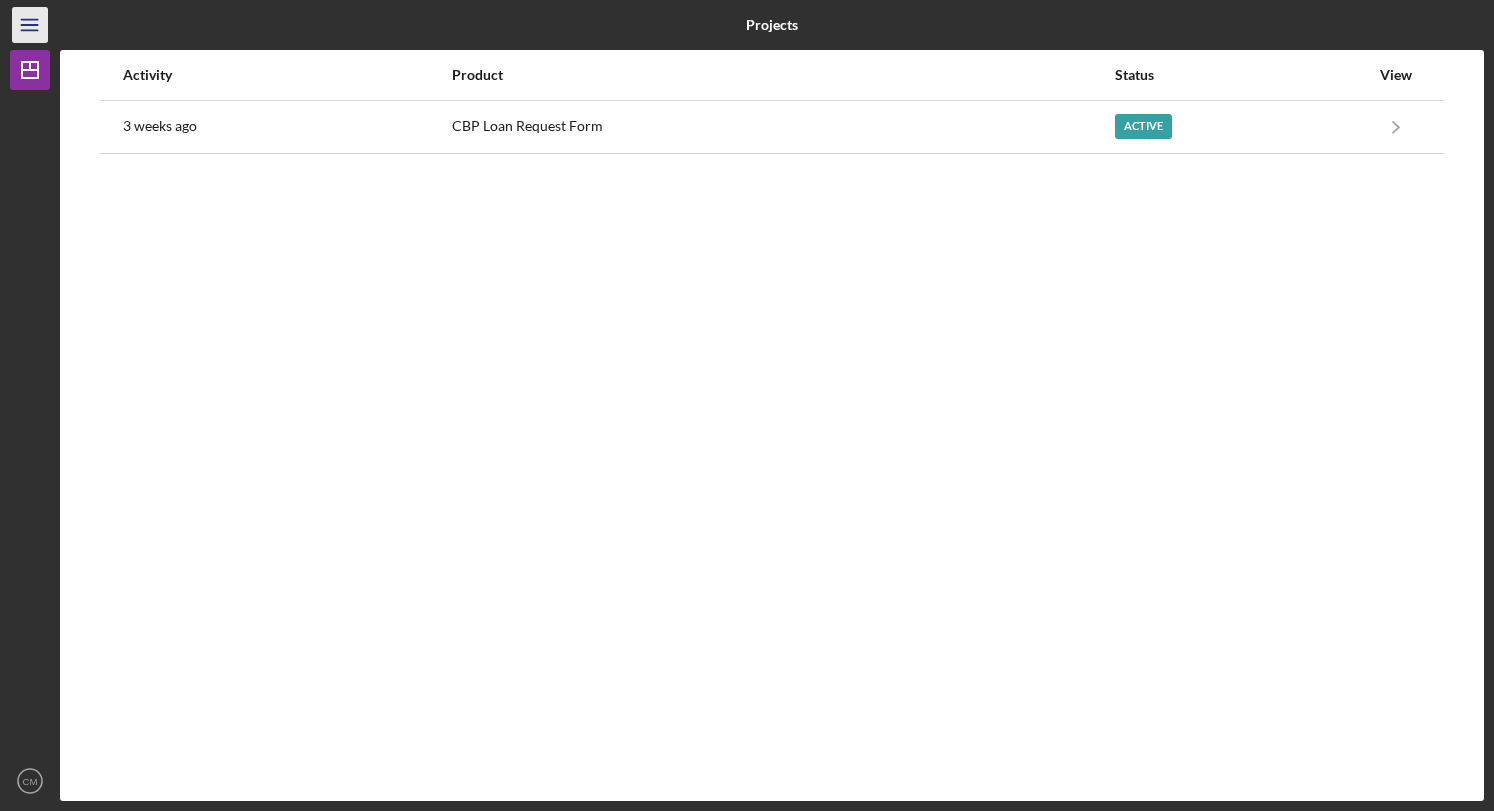 click on "Icon/Menu" 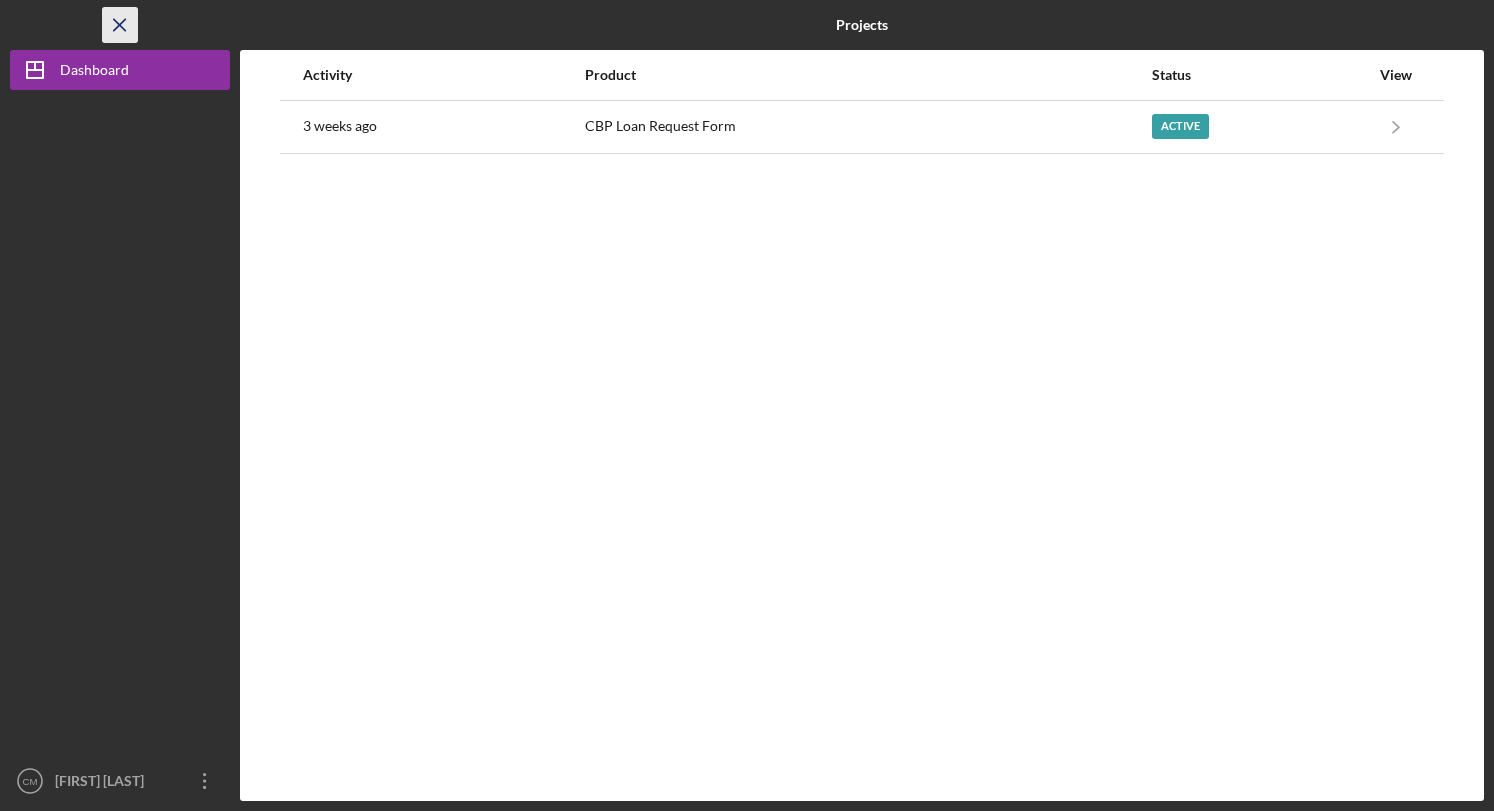 click on "Icon/Menu Close" 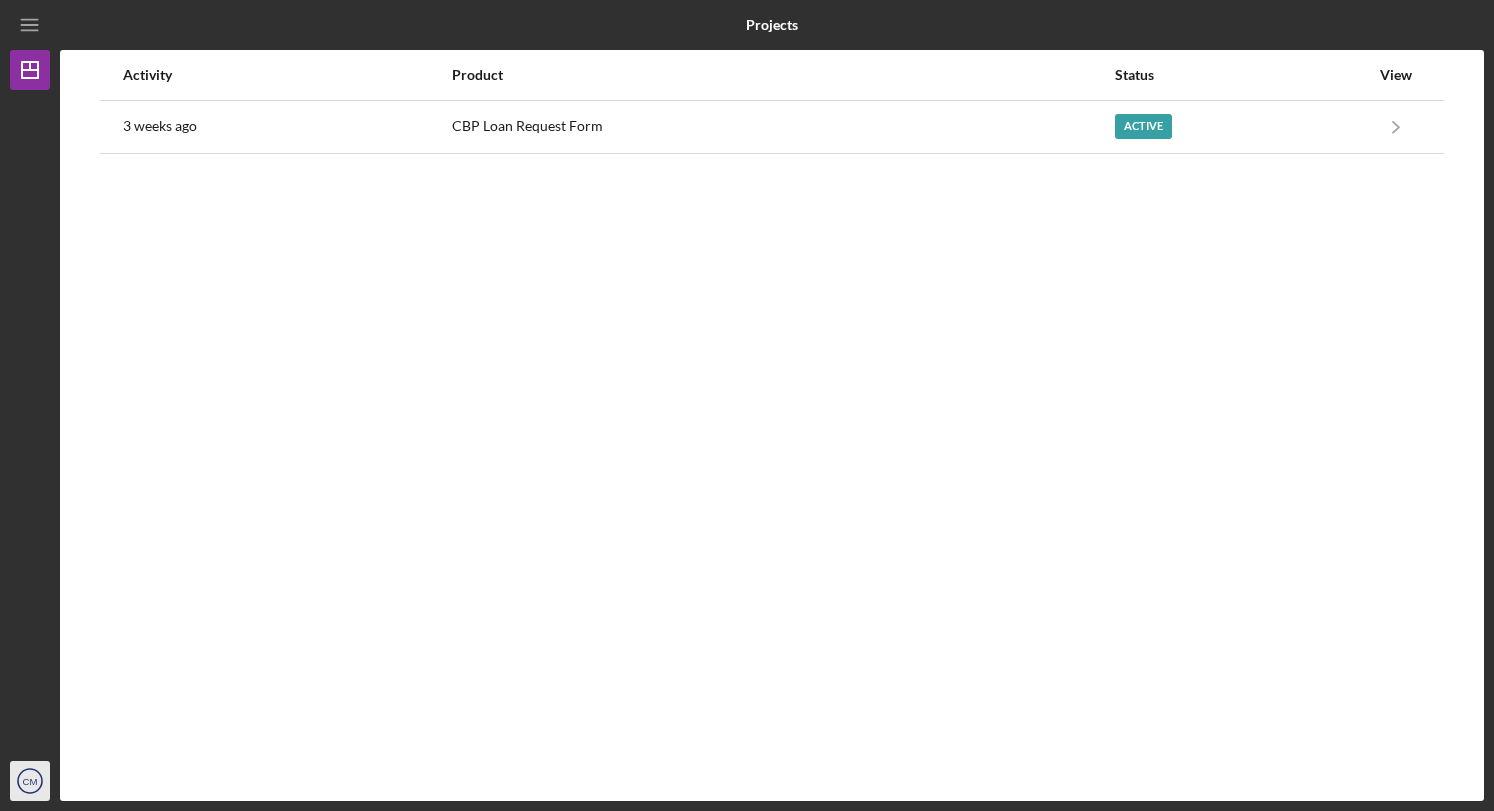 click on "CM" 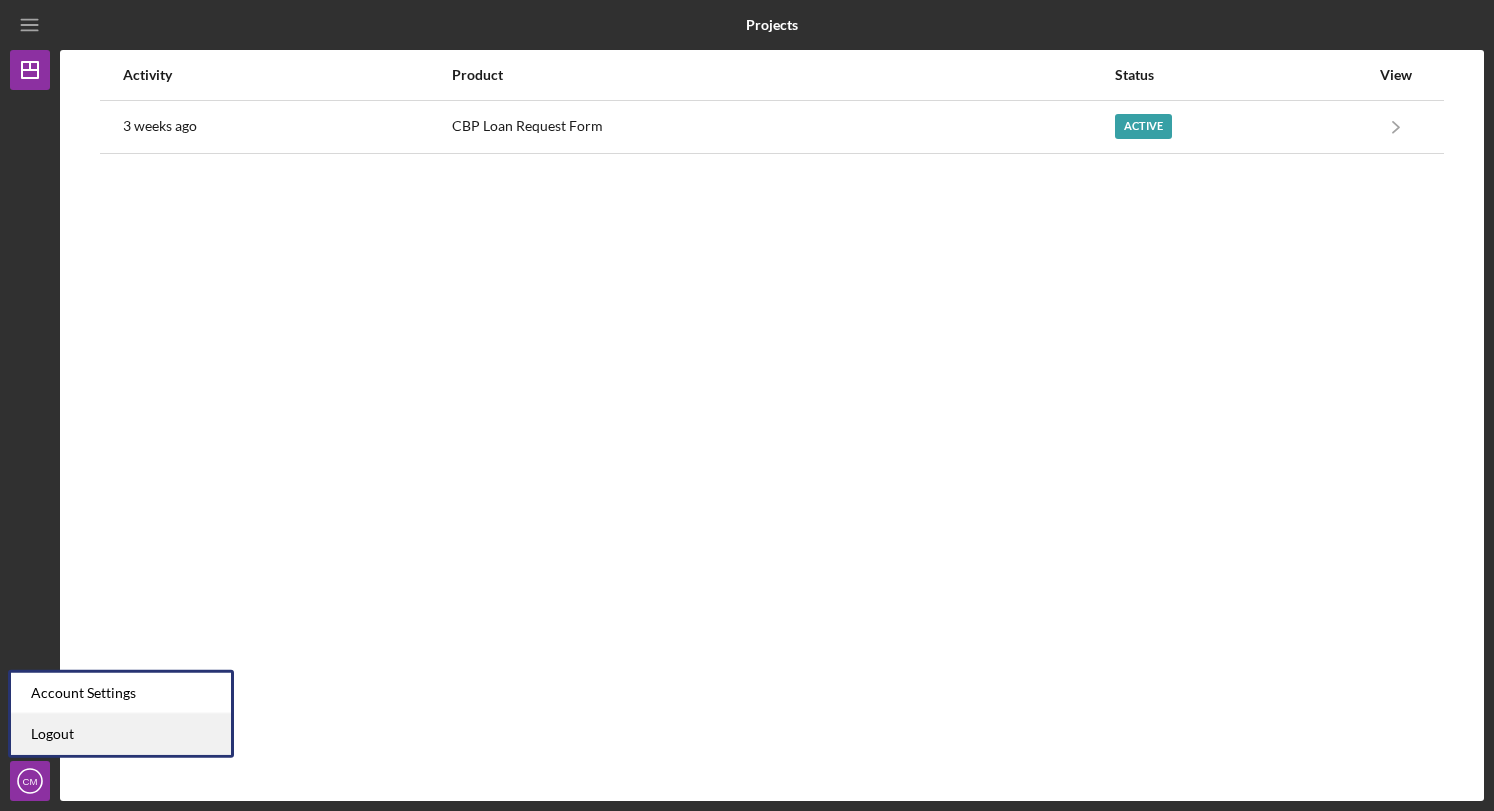 click on "Logout" at bounding box center (121, 734) 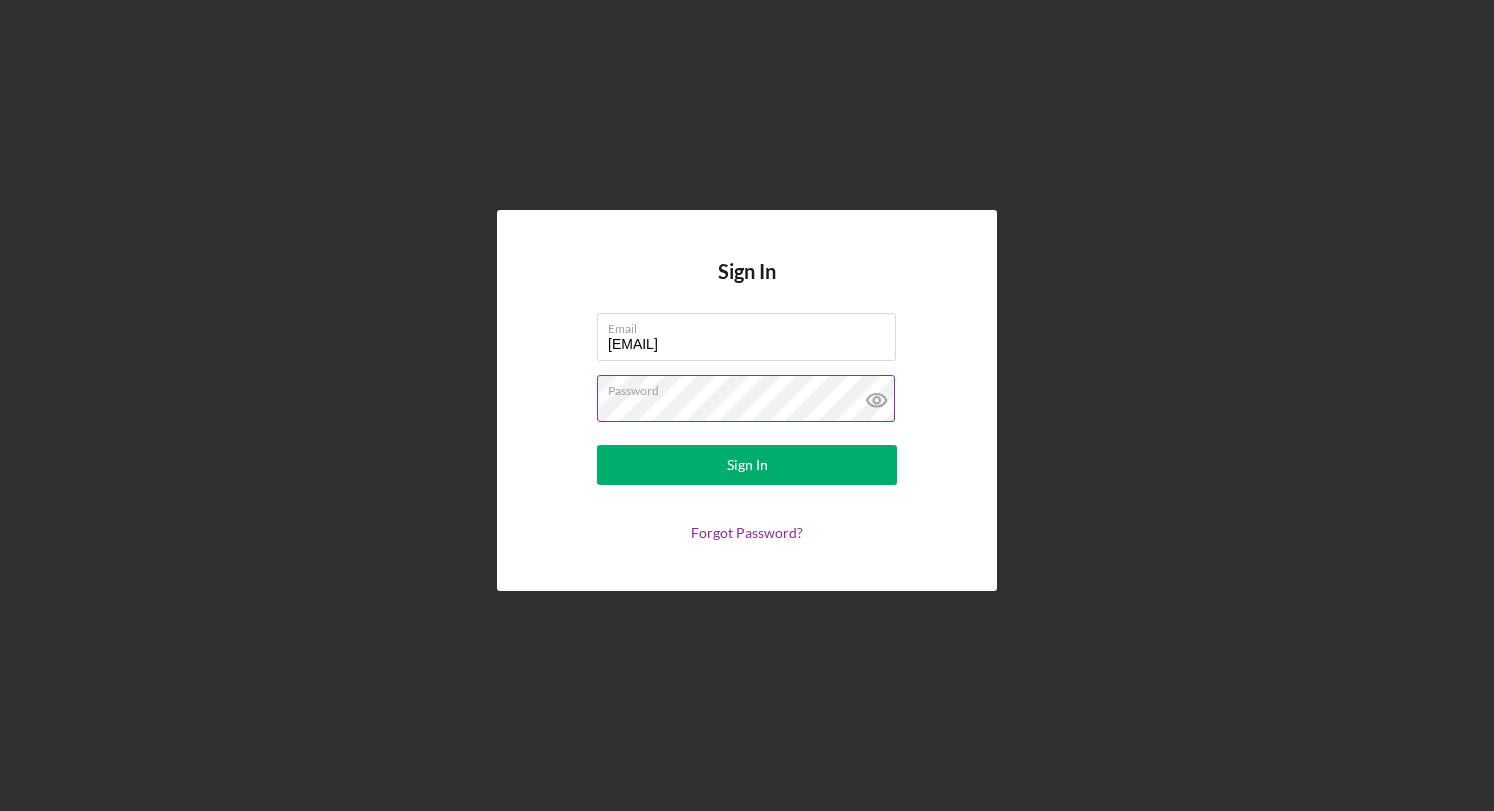 click 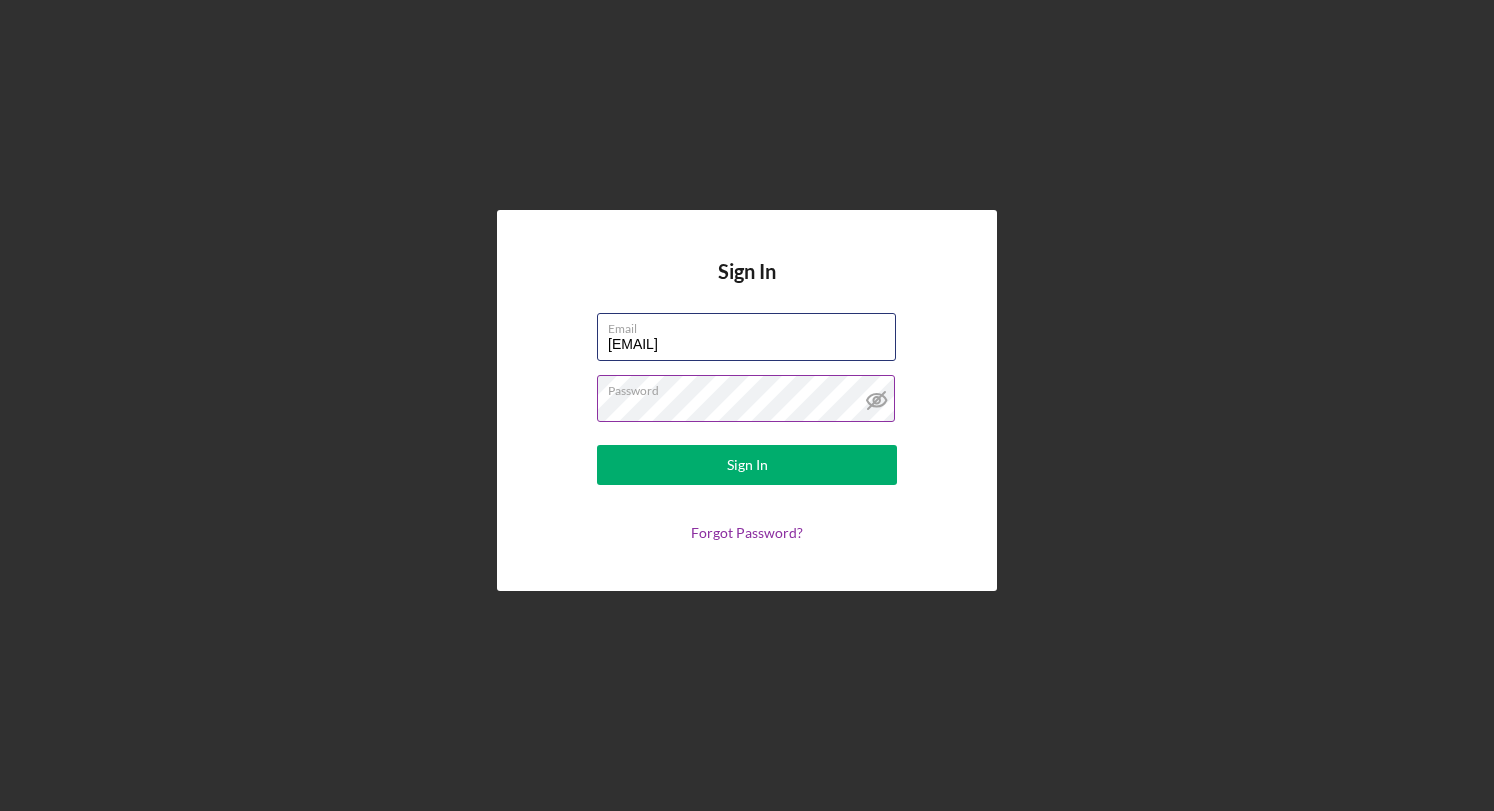 drag, startPoint x: 817, startPoint y: 343, endPoint x: 377, endPoint y: 341, distance: 440.00455 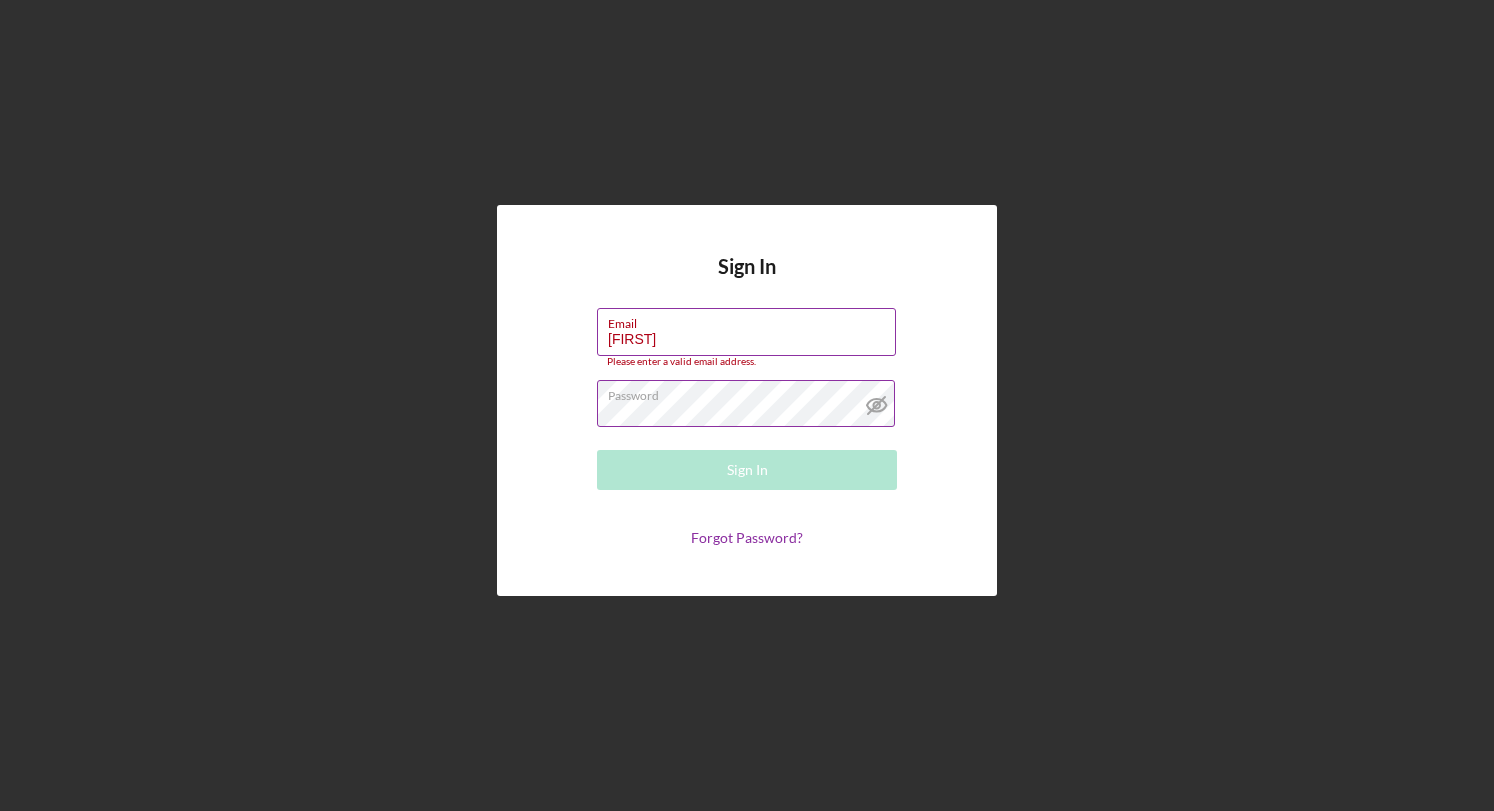 type on "[EMAIL]" 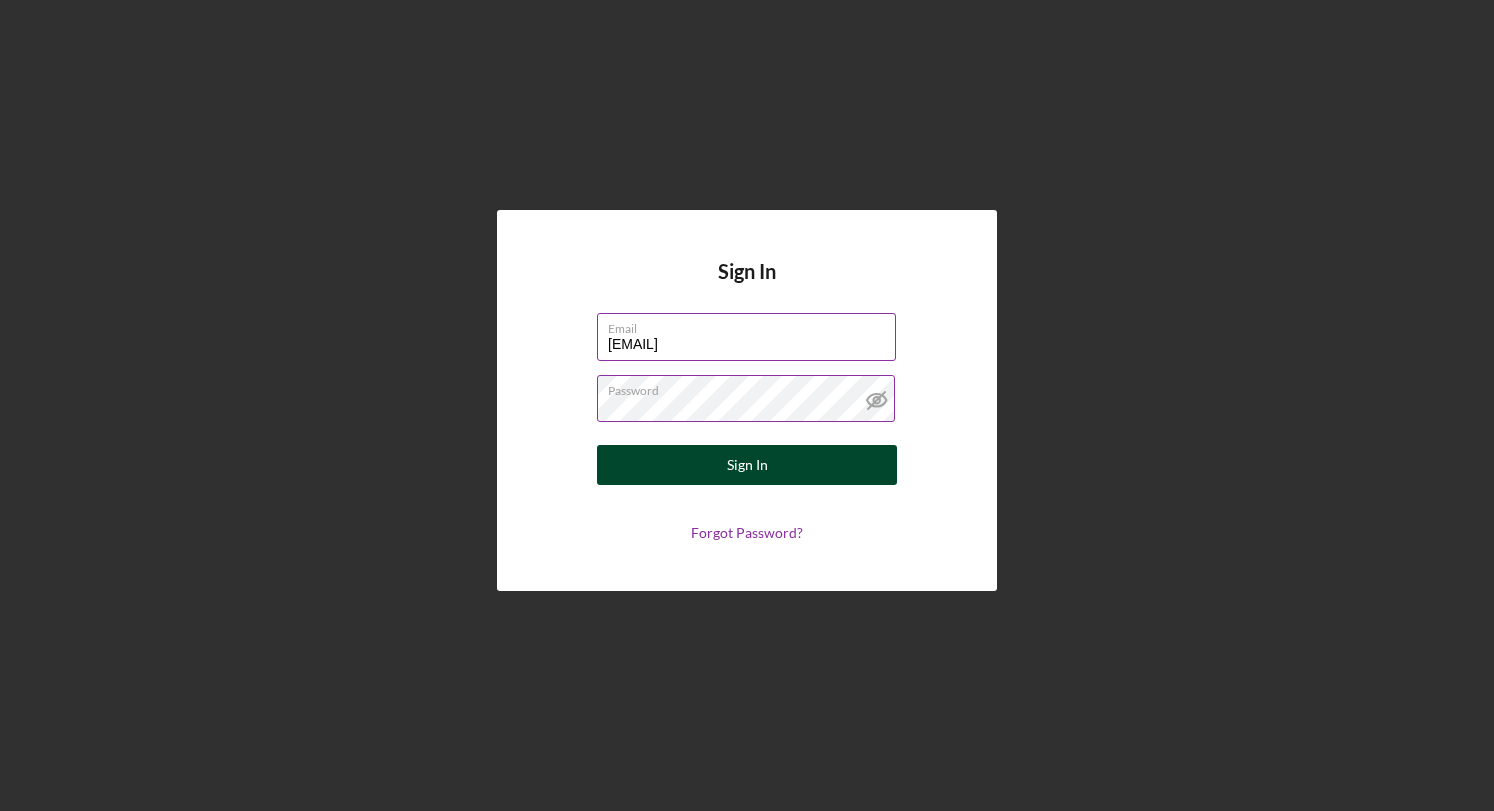 click on "Sign In" at bounding box center [747, 465] 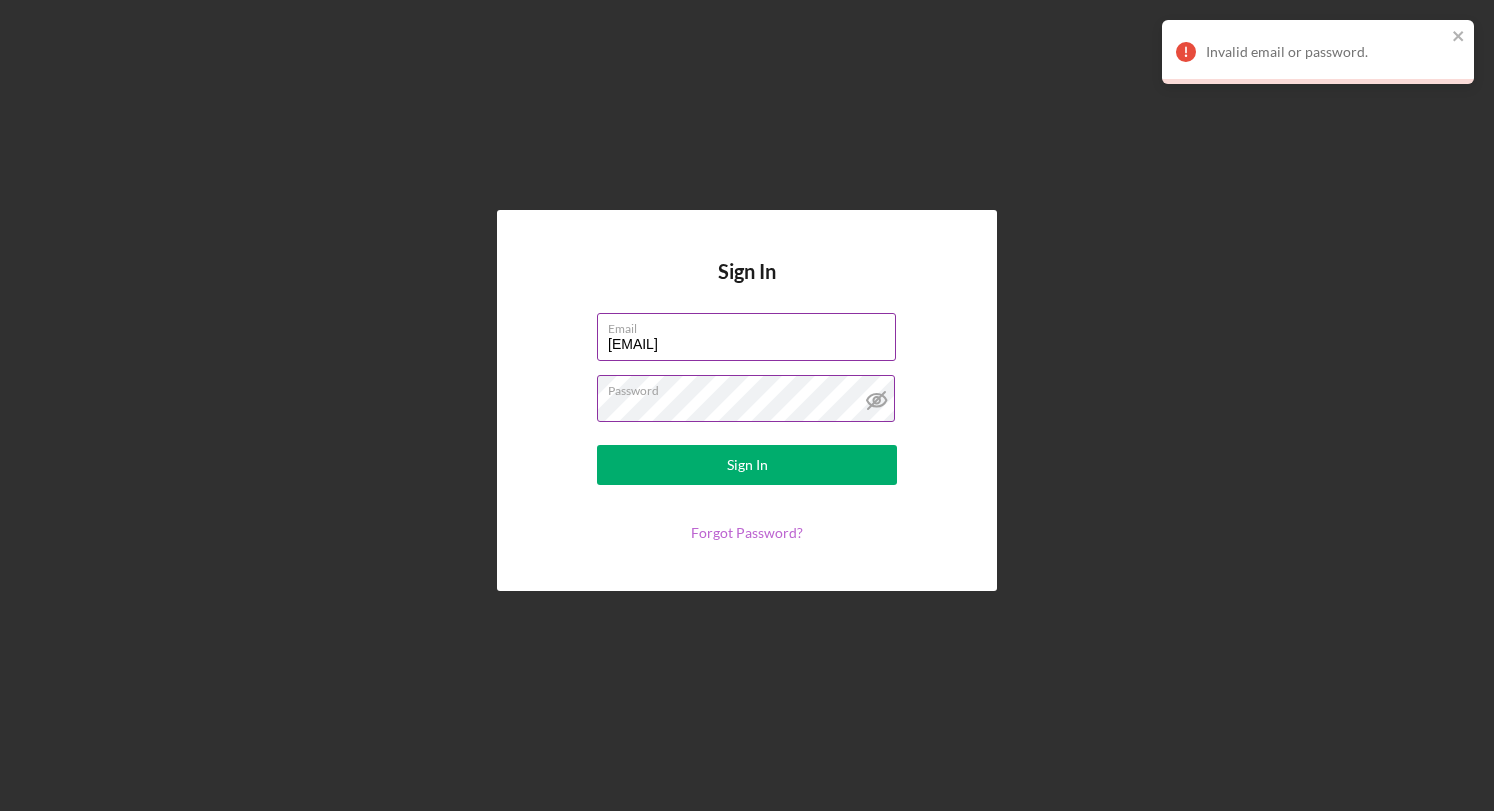 click on "Forgot Password?" at bounding box center [747, 532] 